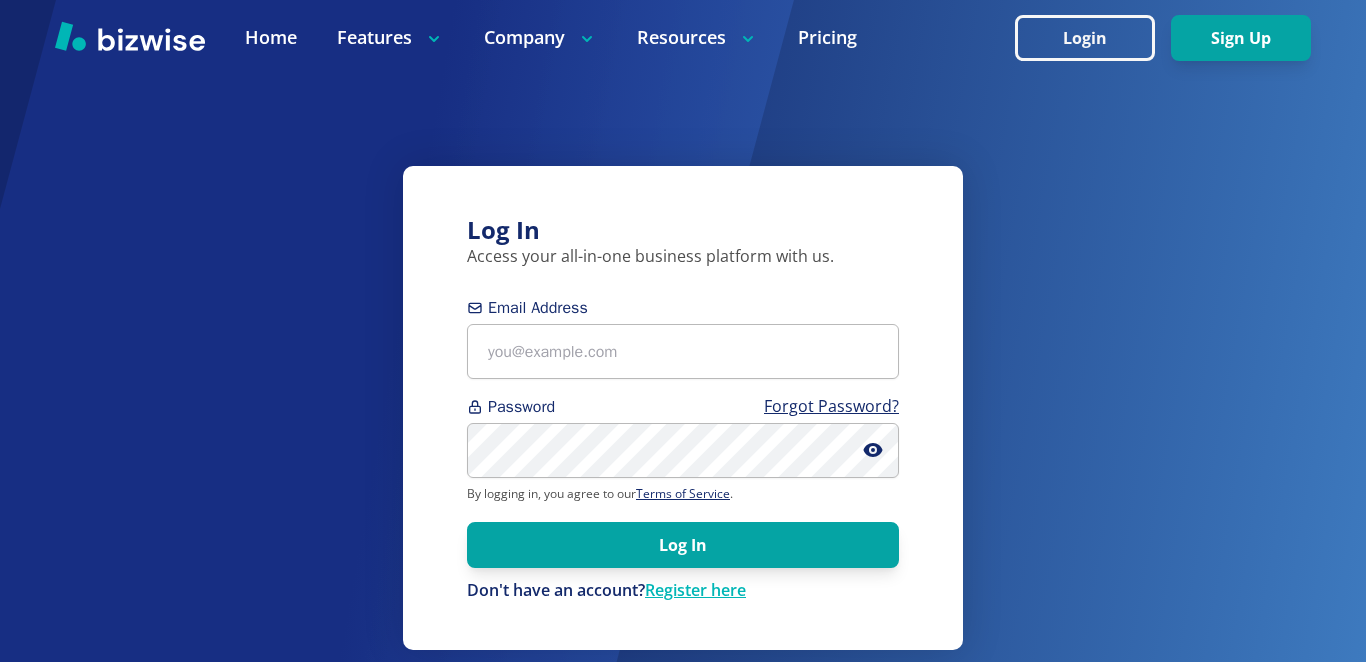 scroll, scrollTop: 0, scrollLeft: 0, axis: both 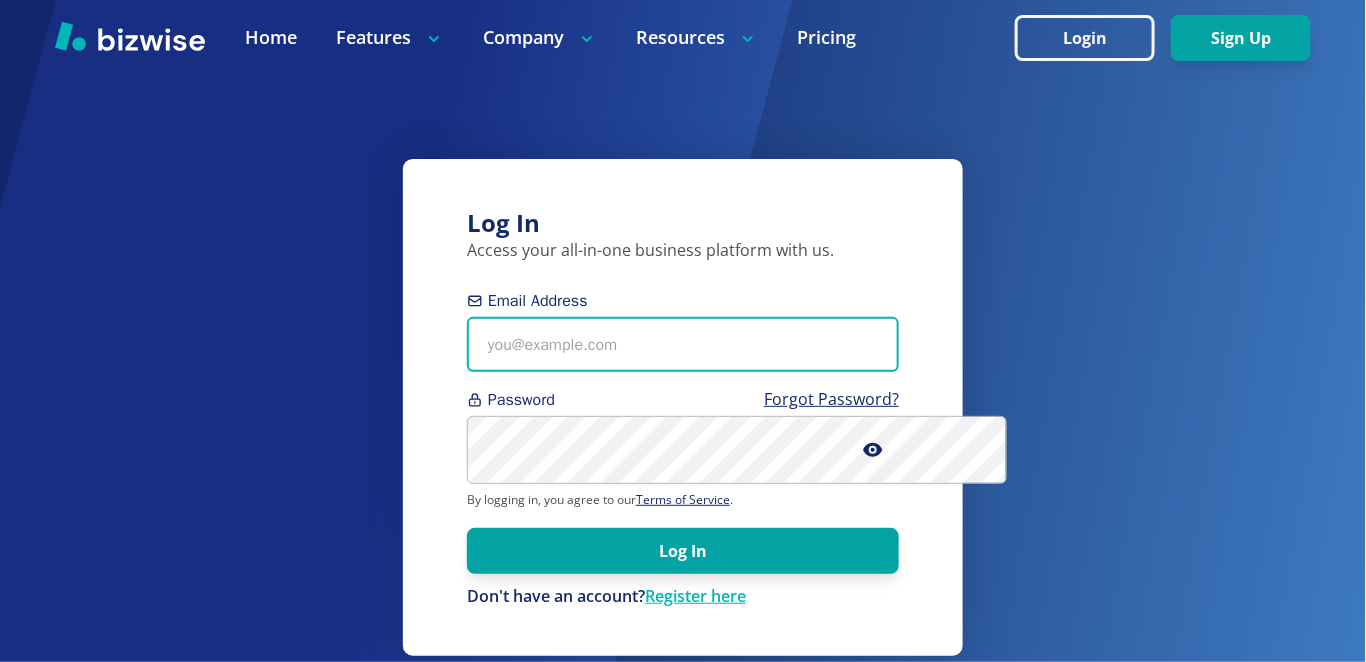 click on "Email Address" at bounding box center [683, 344] 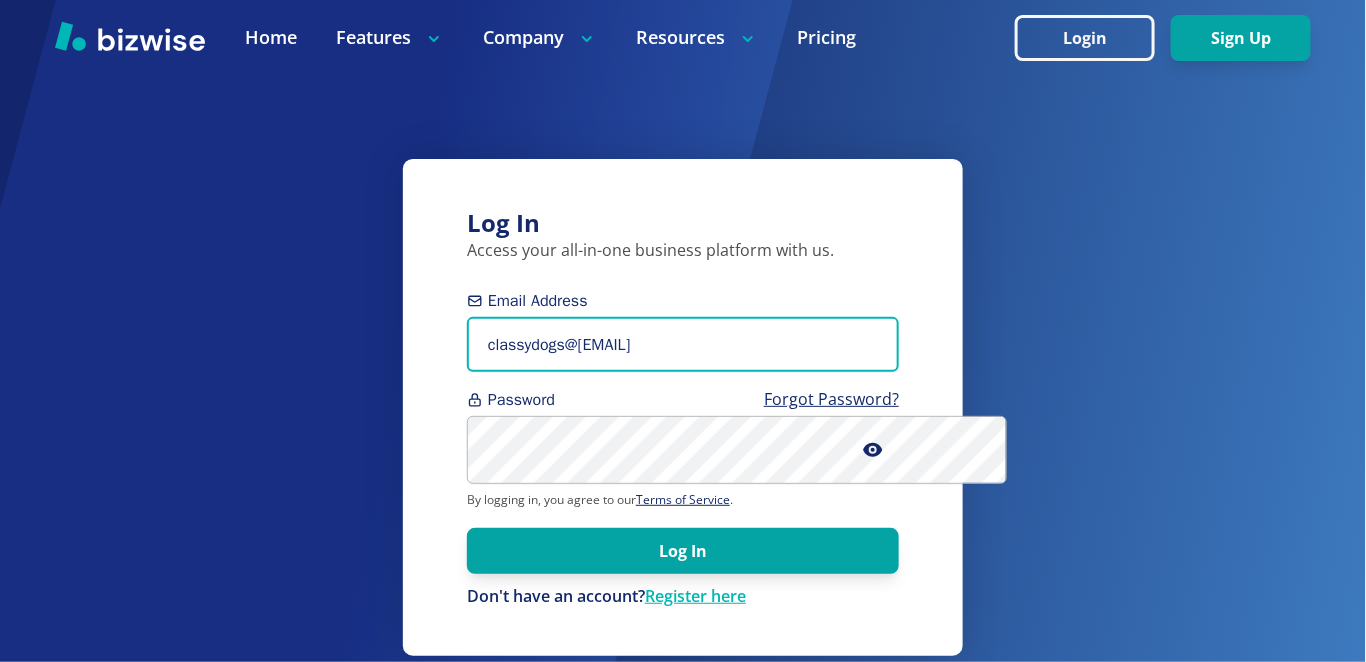 type on "classydogs@[EMAIL]" 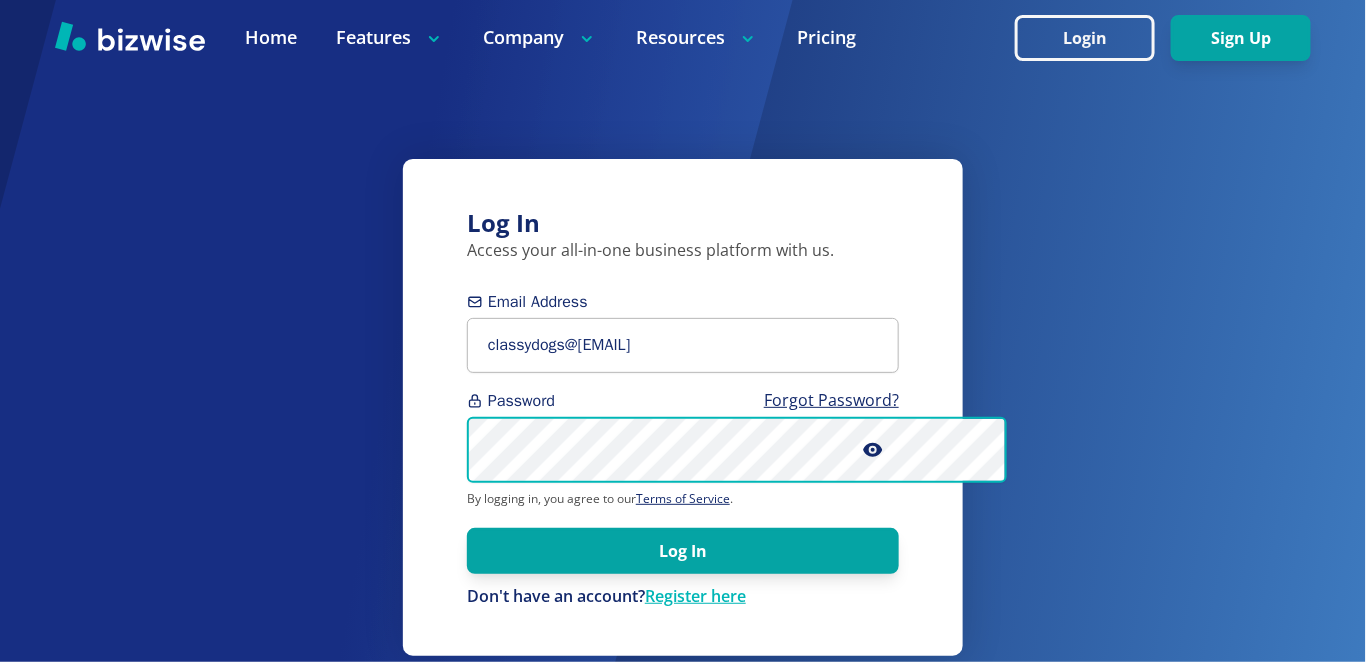 click on "Log In" at bounding box center (683, 551) 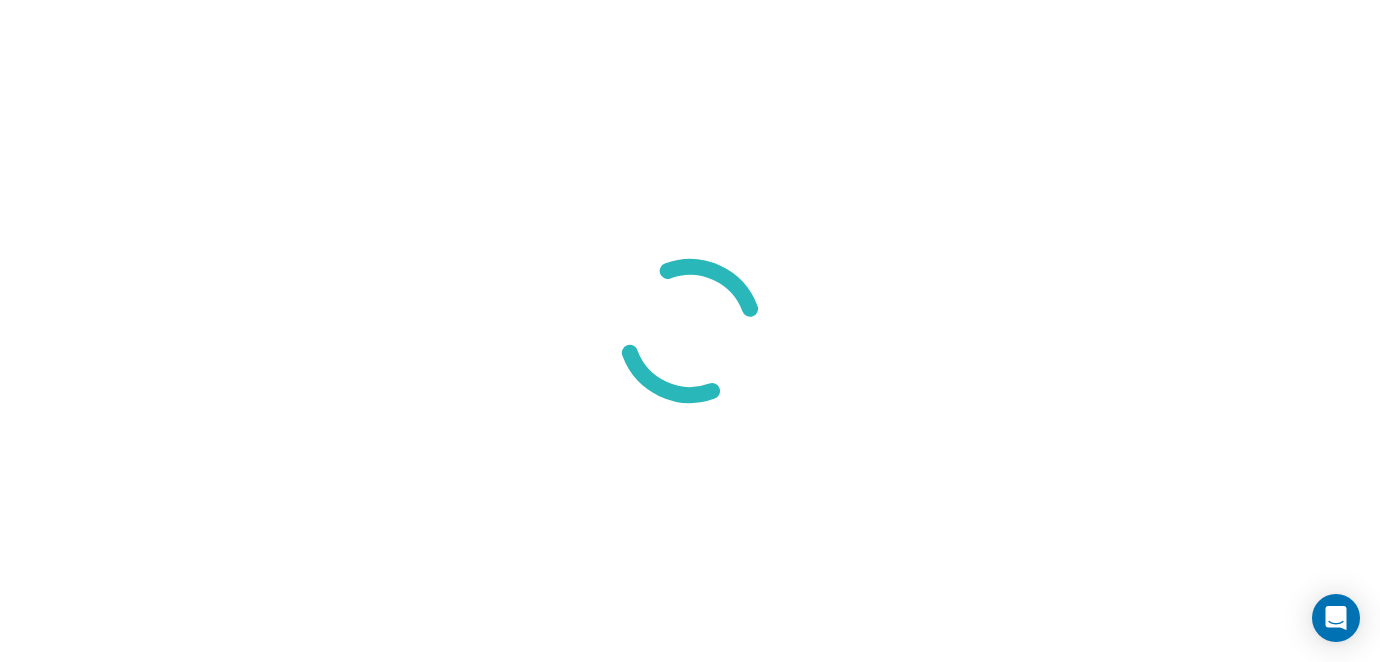 scroll, scrollTop: 0, scrollLeft: 0, axis: both 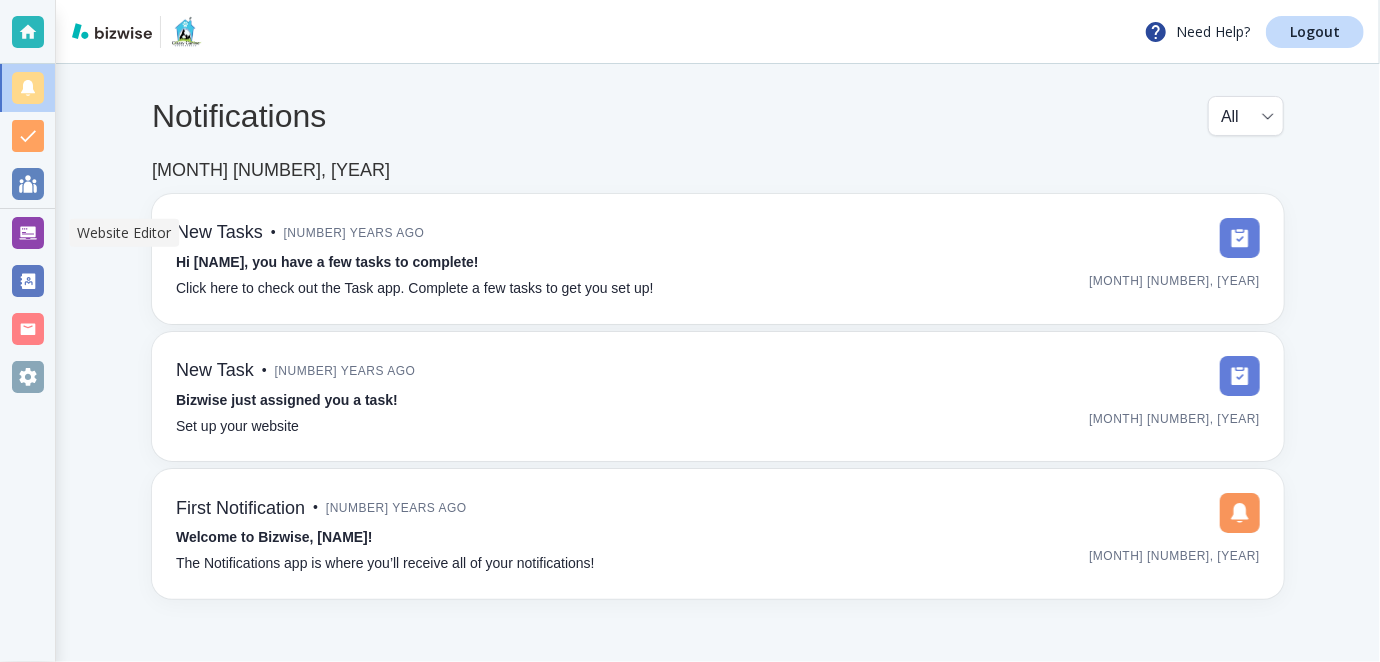 click at bounding box center (28, 233) 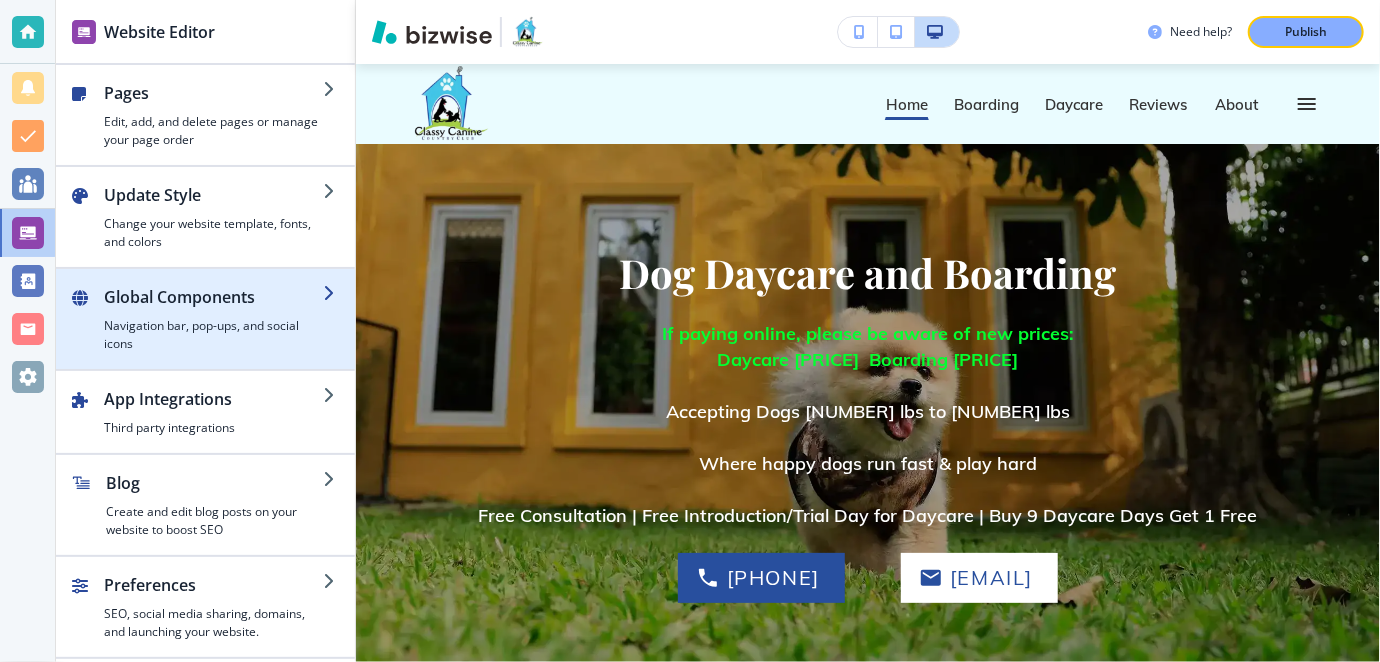 click on "Global Components" at bounding box center (213, 297) 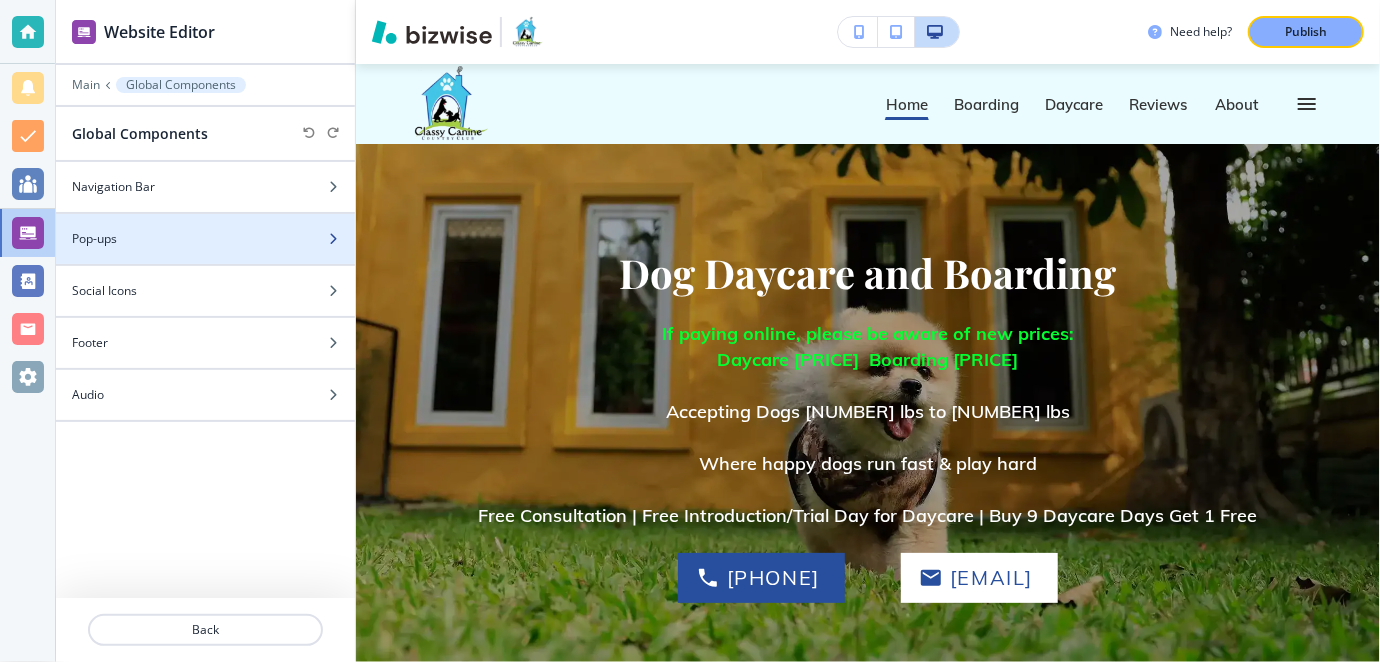 click at bounding box center [333, 239] 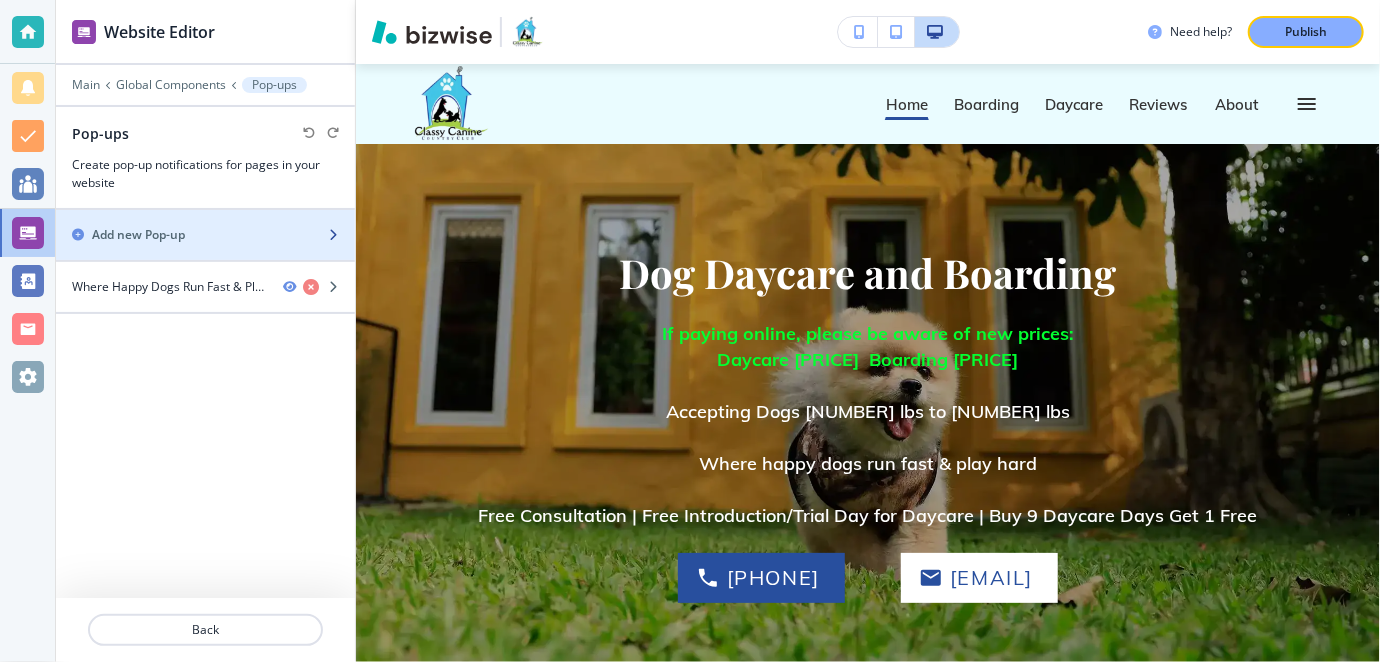 click at bounding box center (333, 235) 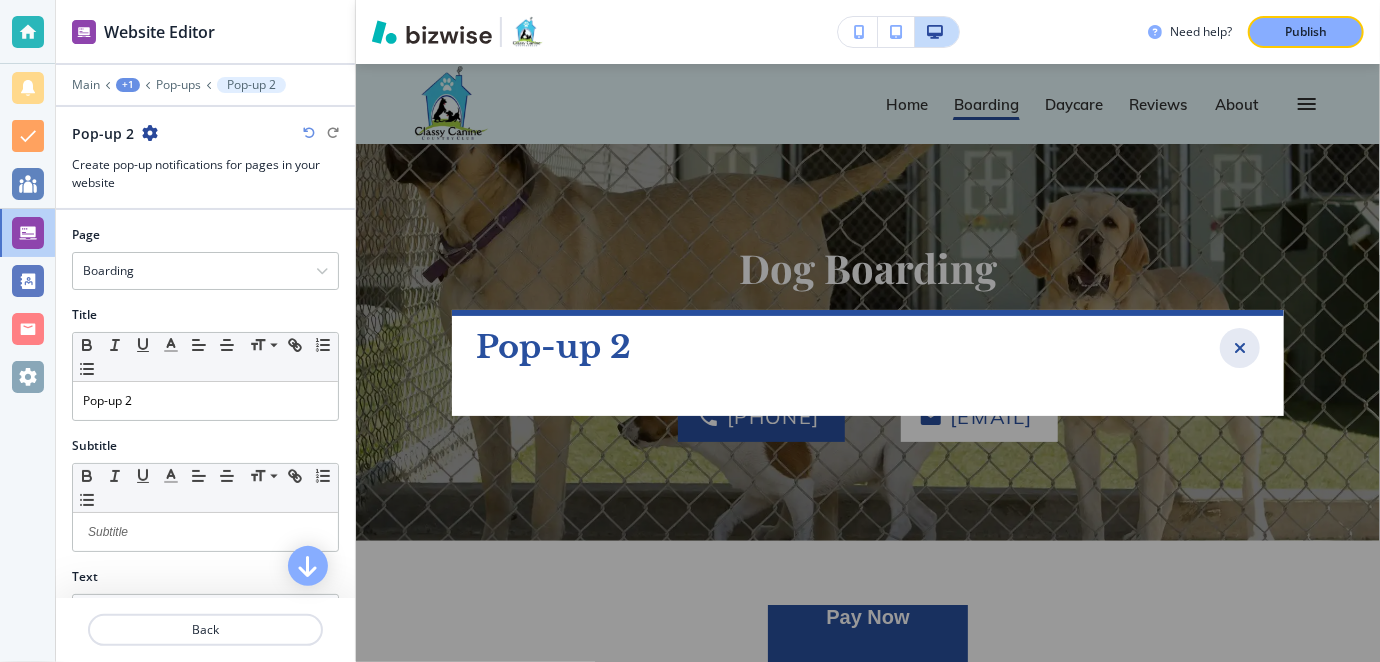 click at bounding box center (1240, 348) 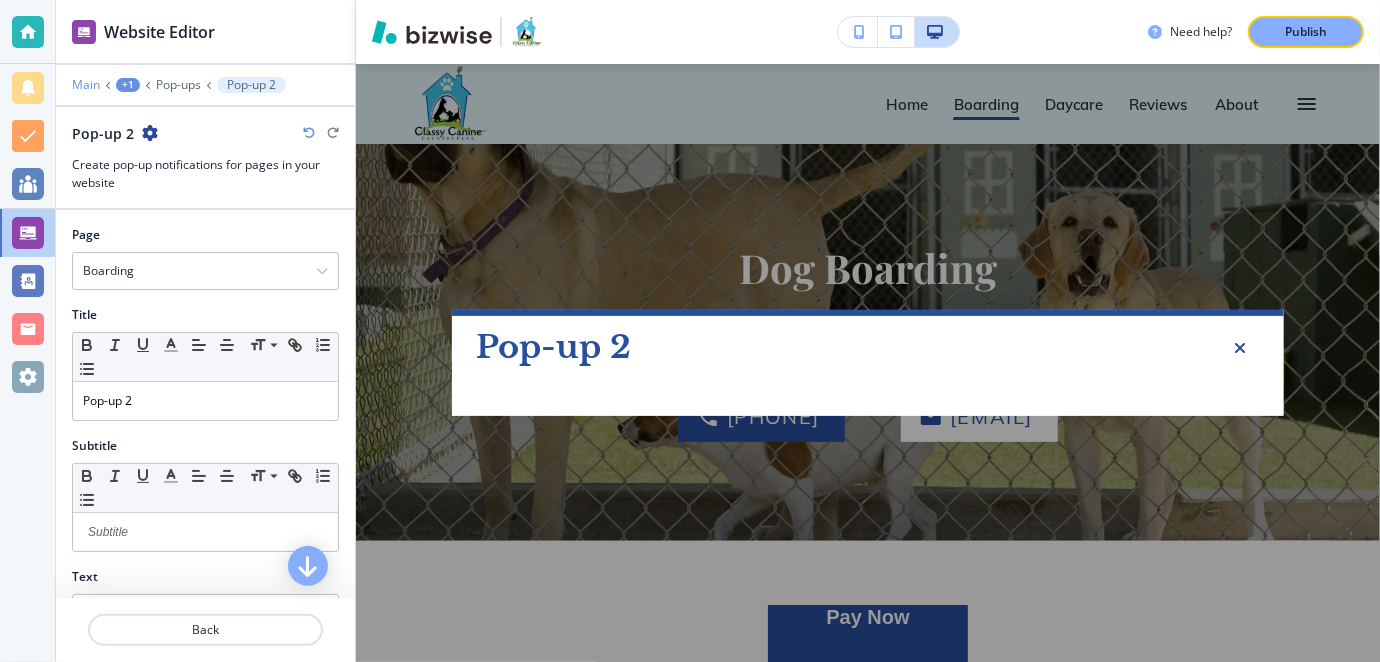 click on "Main" at bounding box center (86, 85) 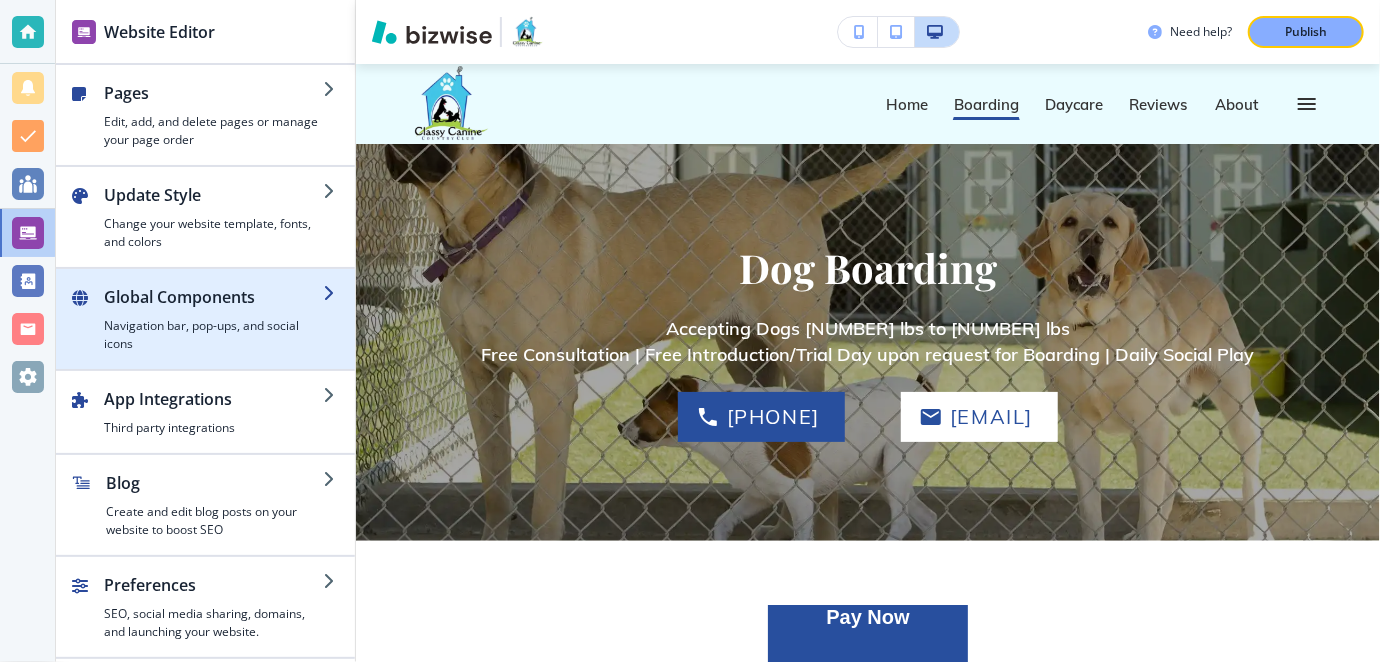 click at bounding box center (331, 293) 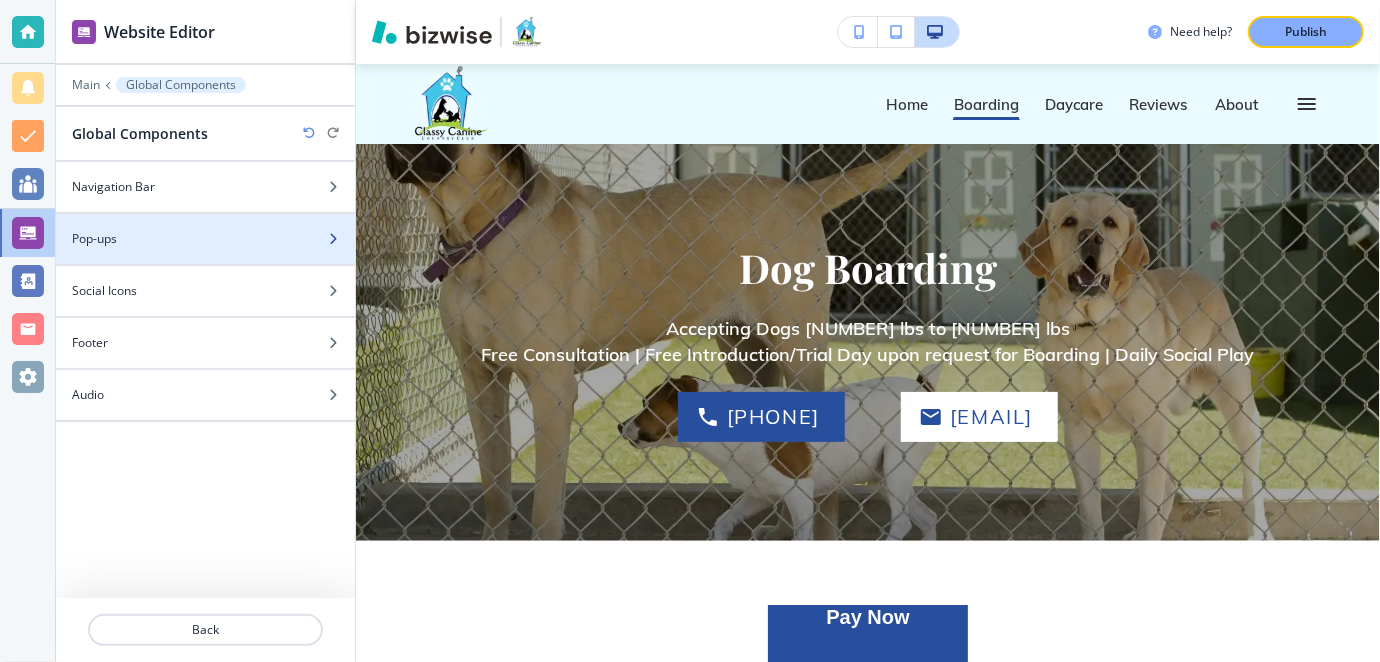 click at bounding box center [333, 239] 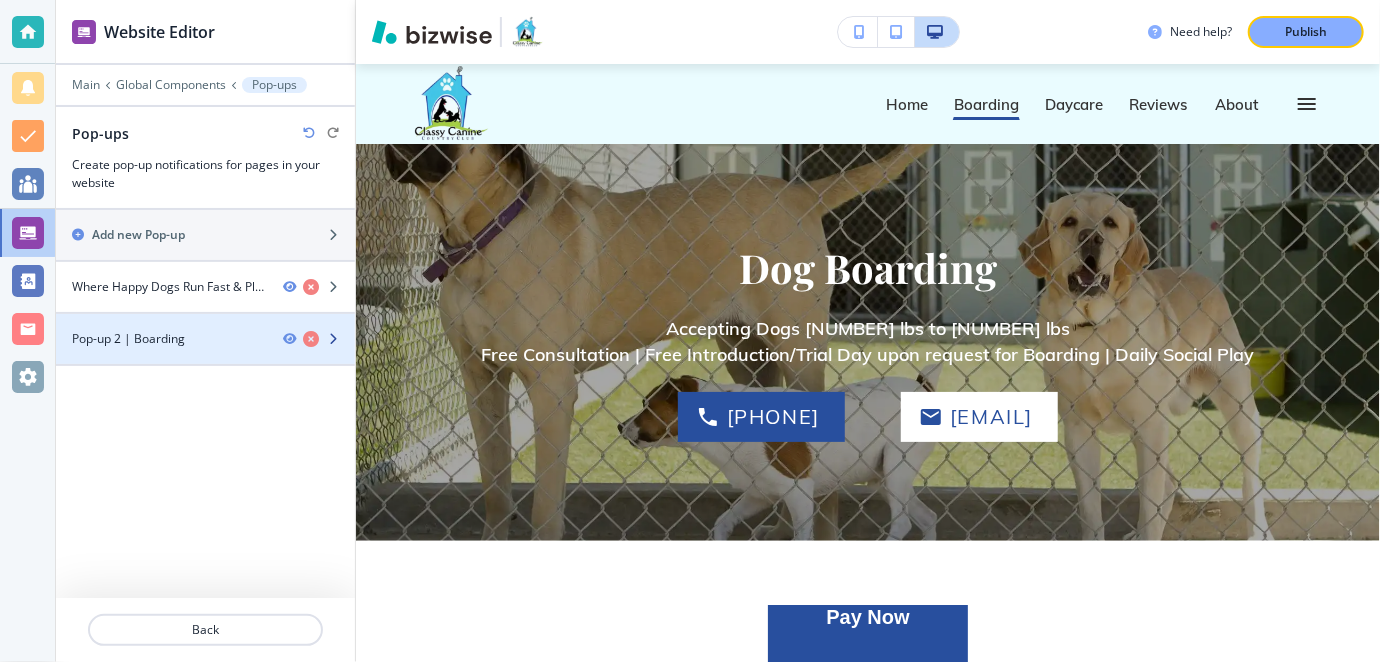 click at bounding box center (333, 339) 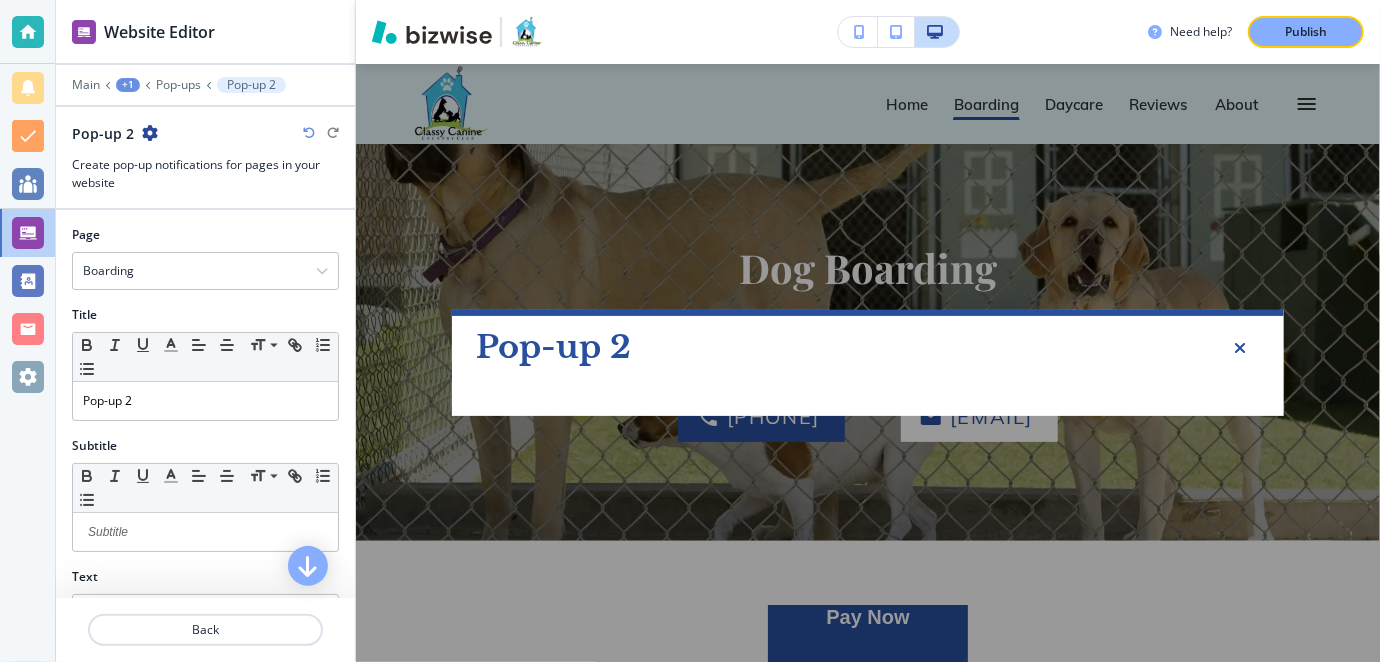 click at bounding box center [150, 133] 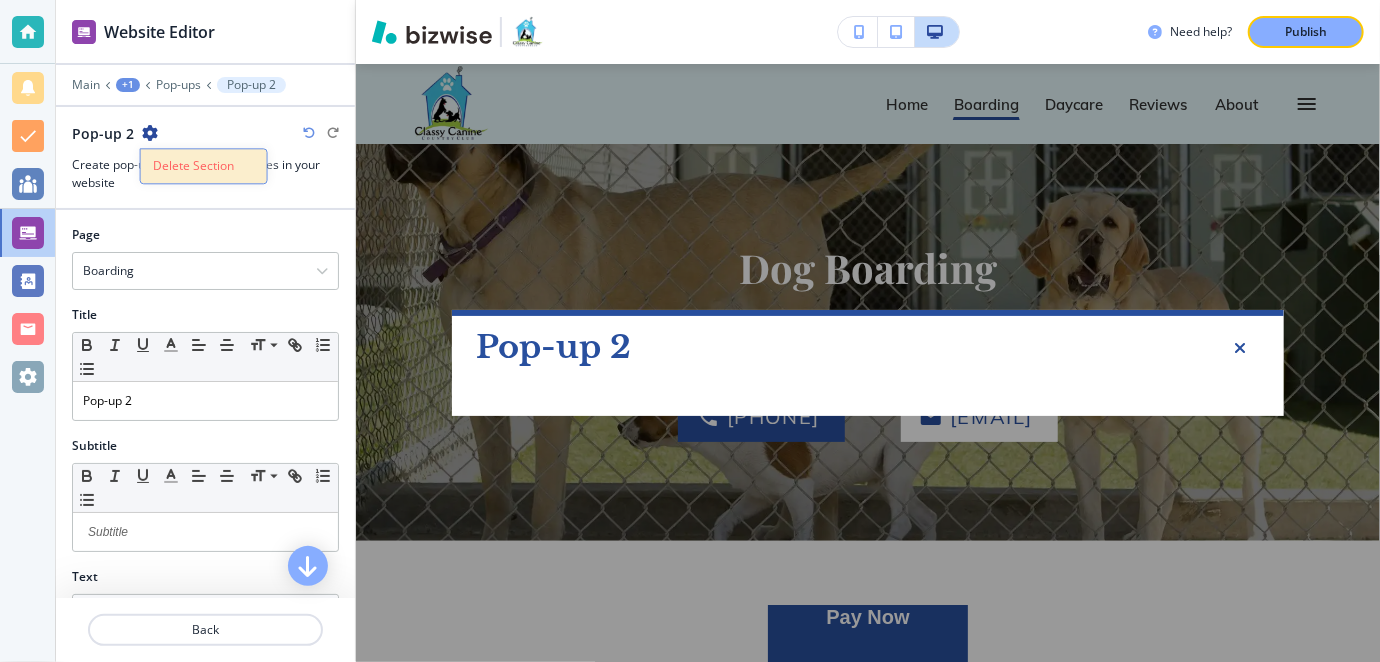 click on "Delete Section" at bounding box center (204, 166) 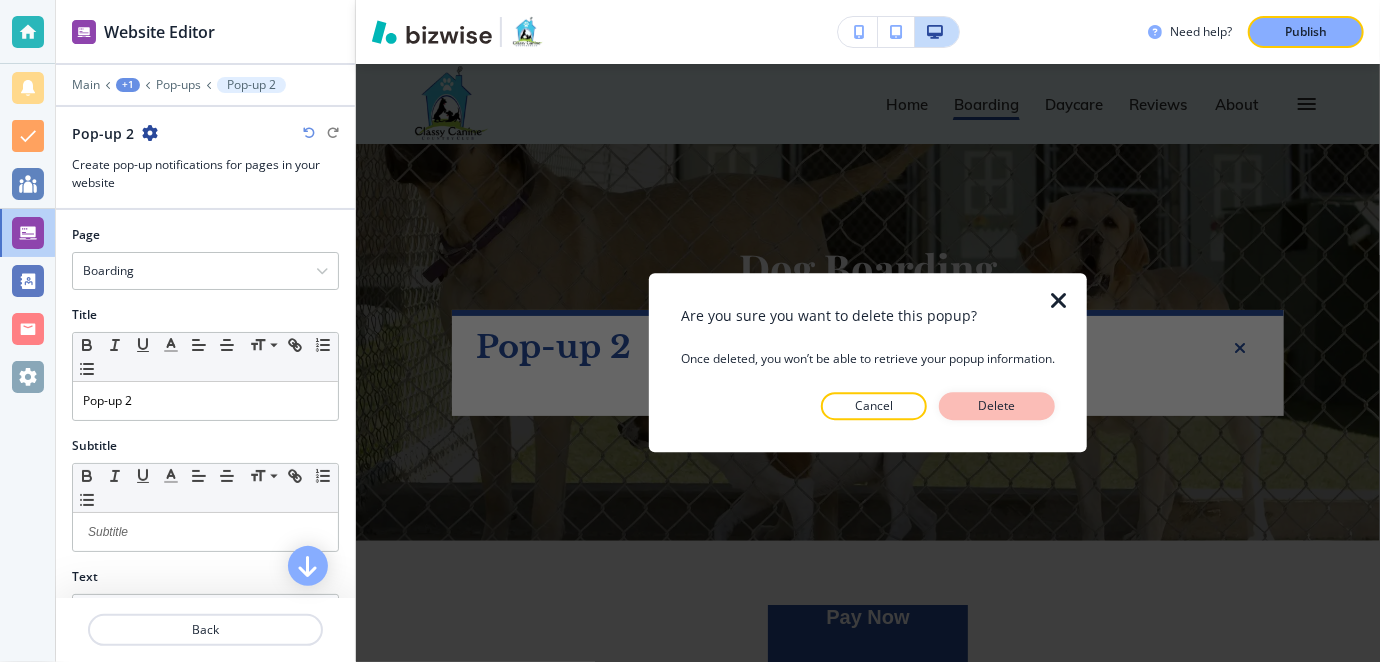 click on "Delete" at bounding box center [997, 407] 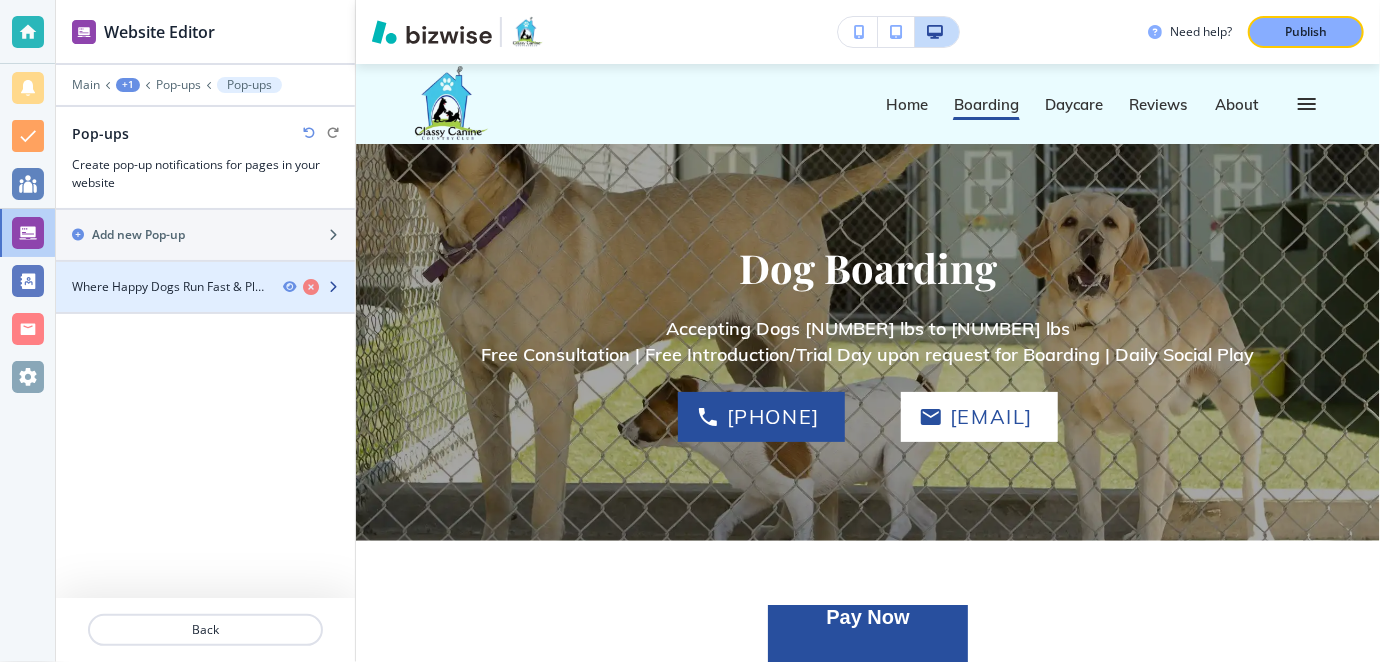 click at bounding box center (333, 287) 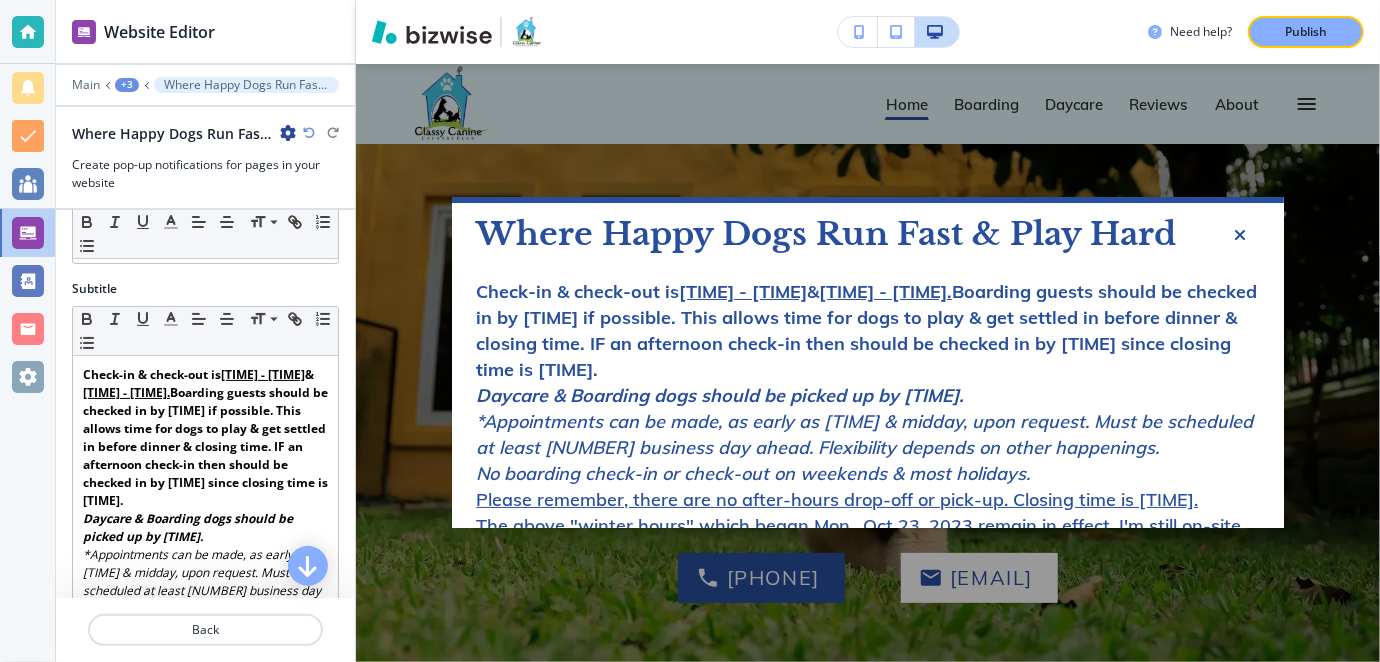 scroll, scrollTop: 199, scrollLeft: 0, axis: vertical 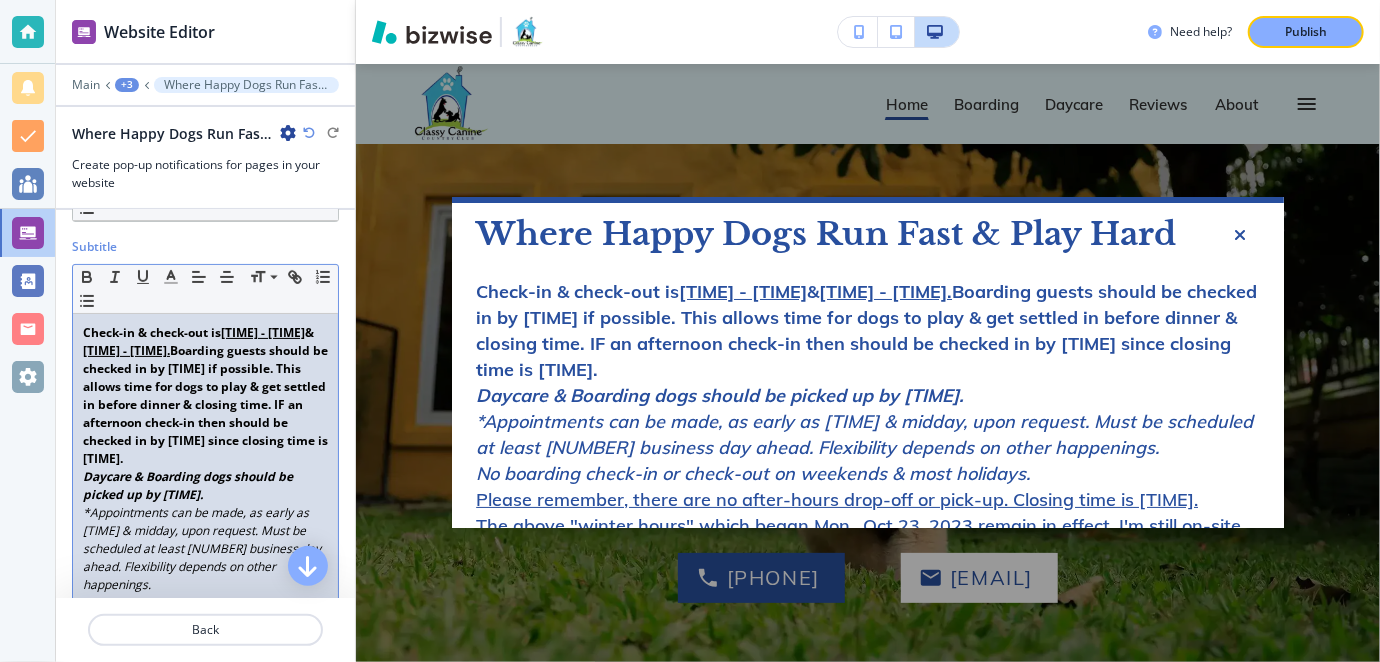 click on "*Appointments can be made, as early as [TIME] & midday, upon request. Must be scheduled at least [NUMBER] business day ahead. Flexibility depends on other happenings." at bounding box center [203, 548] 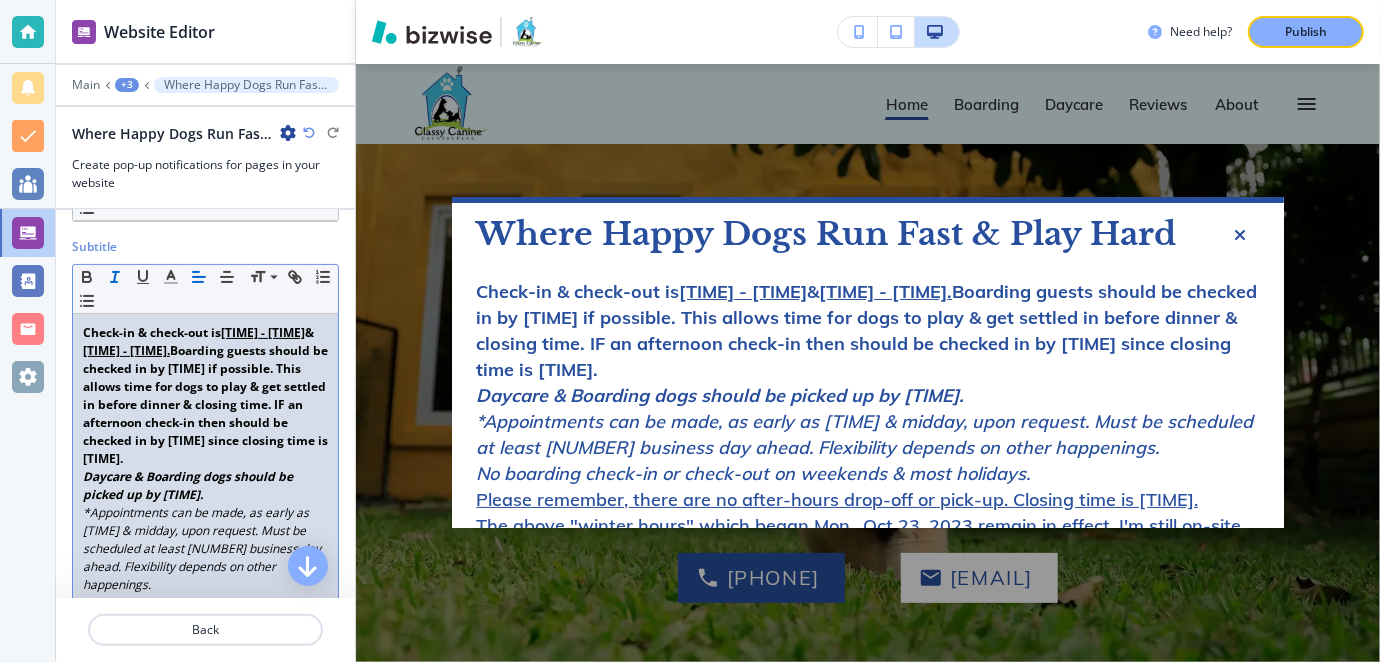 type 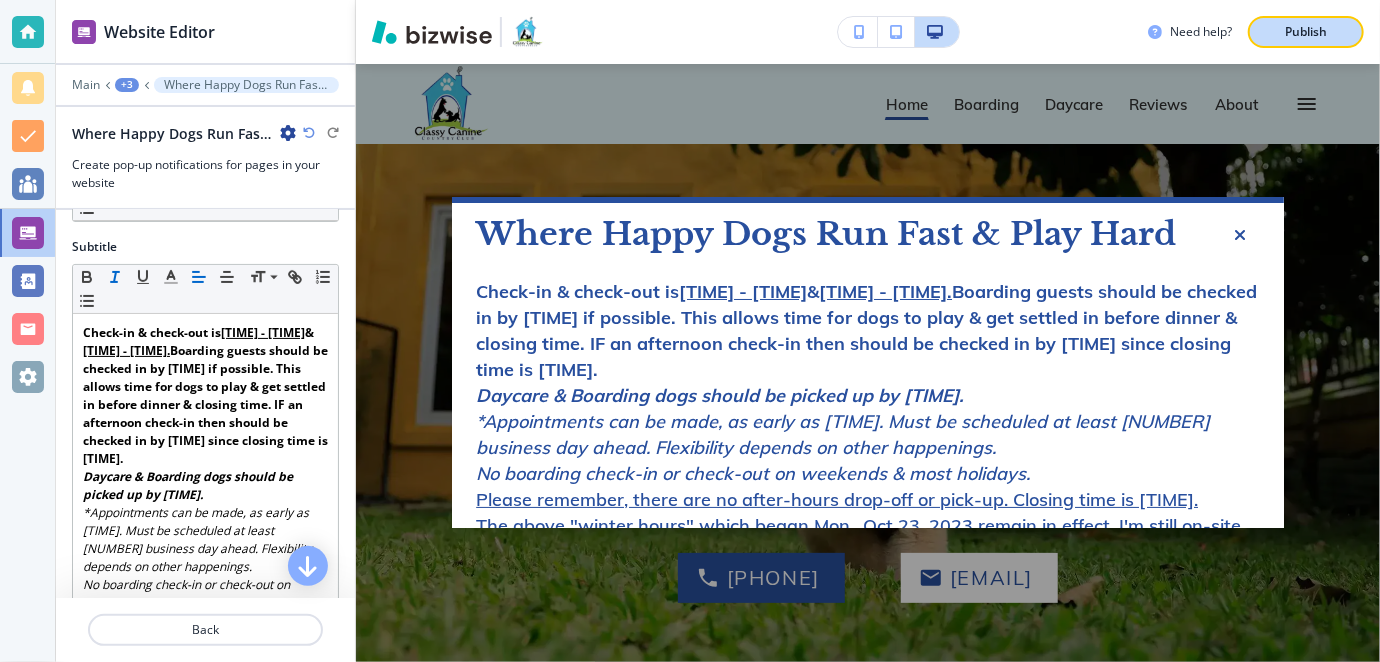 click on "Publish" at bounding box center [1306, 32] 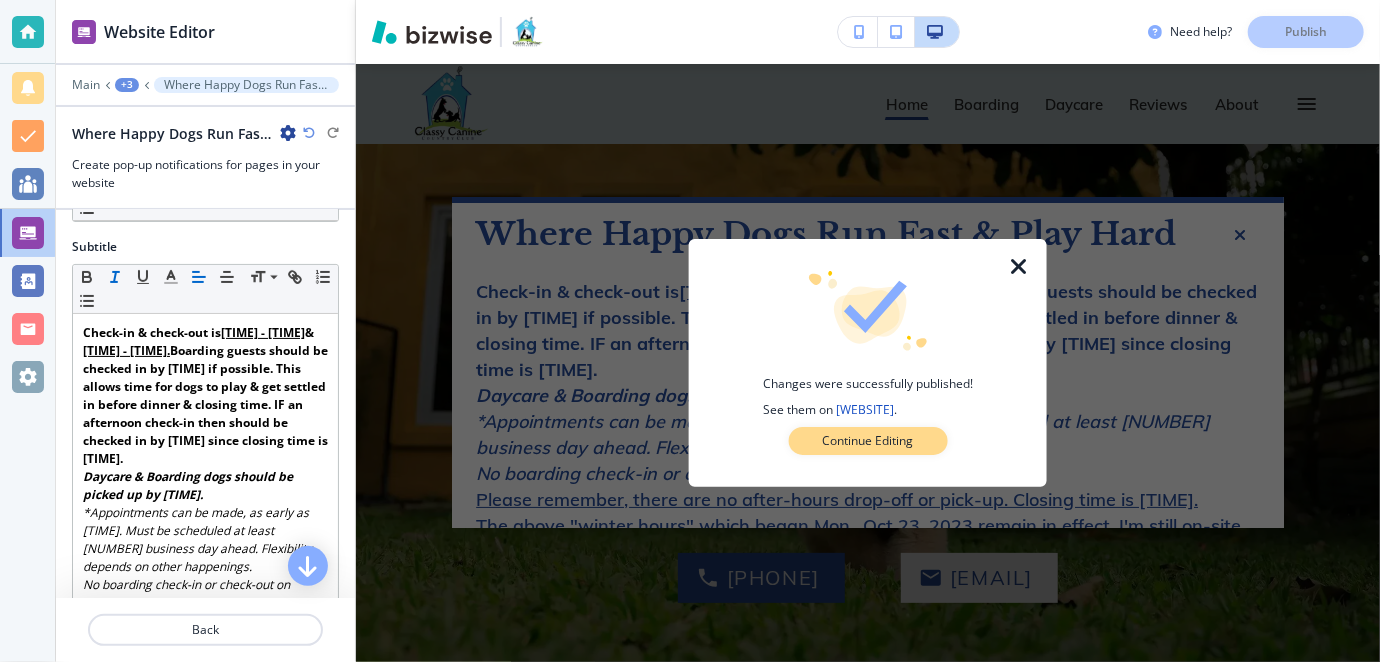 click on "Continue Editing" at bounding box center [867, 441] 